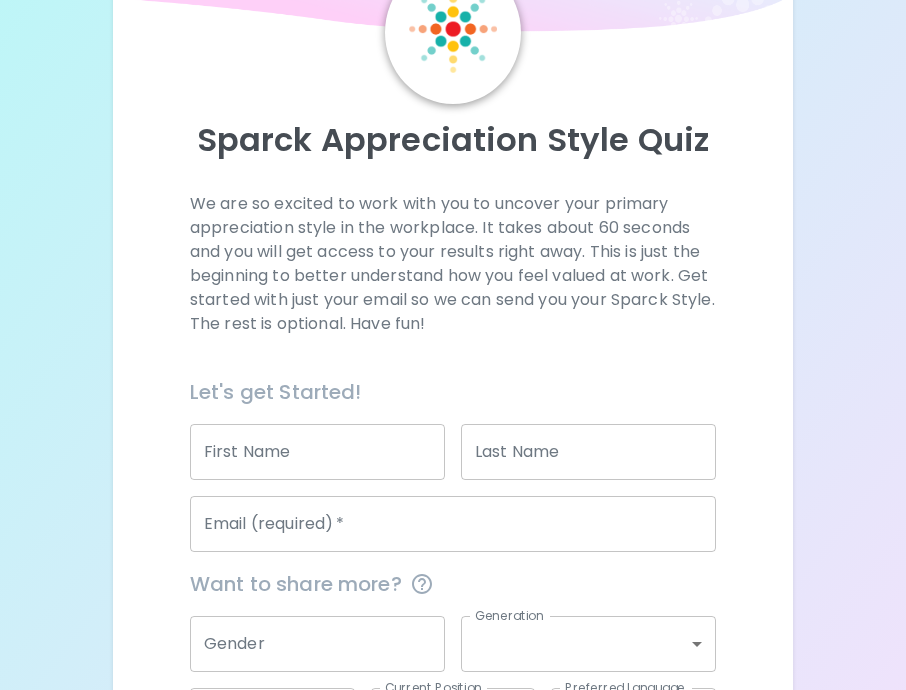 scroll, scrollTop: 287, scrollLeft: 0, axis: vertical 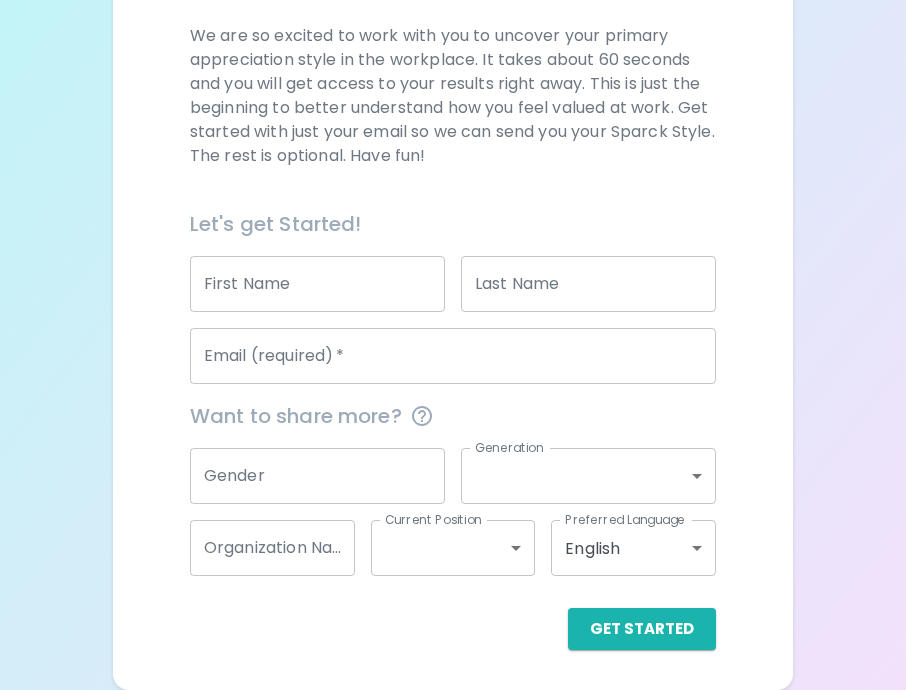click on "First Name" at bounding box center (317, 284) 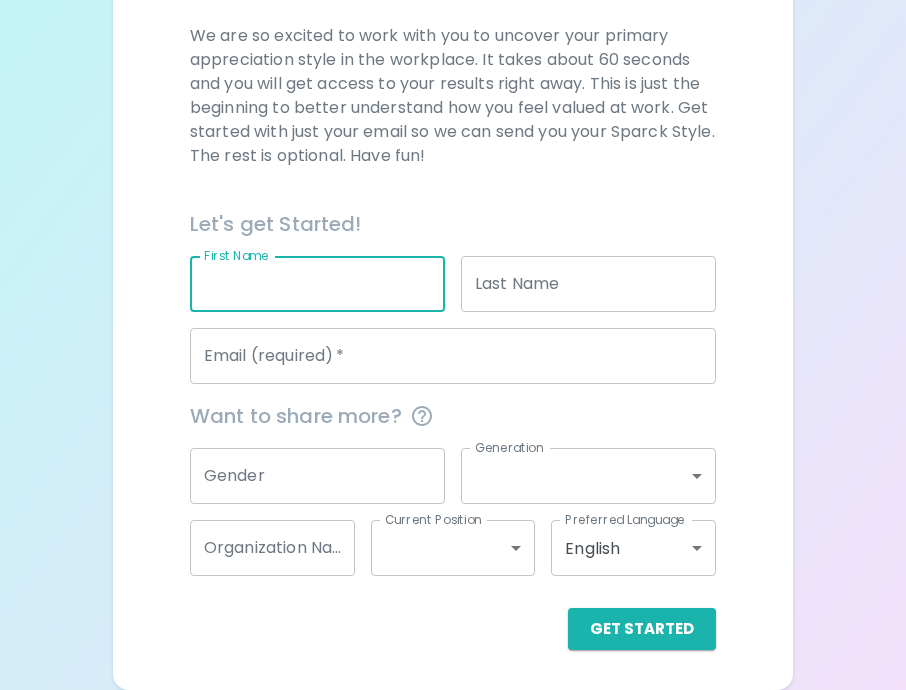 type on "[PERSON_NAME]" 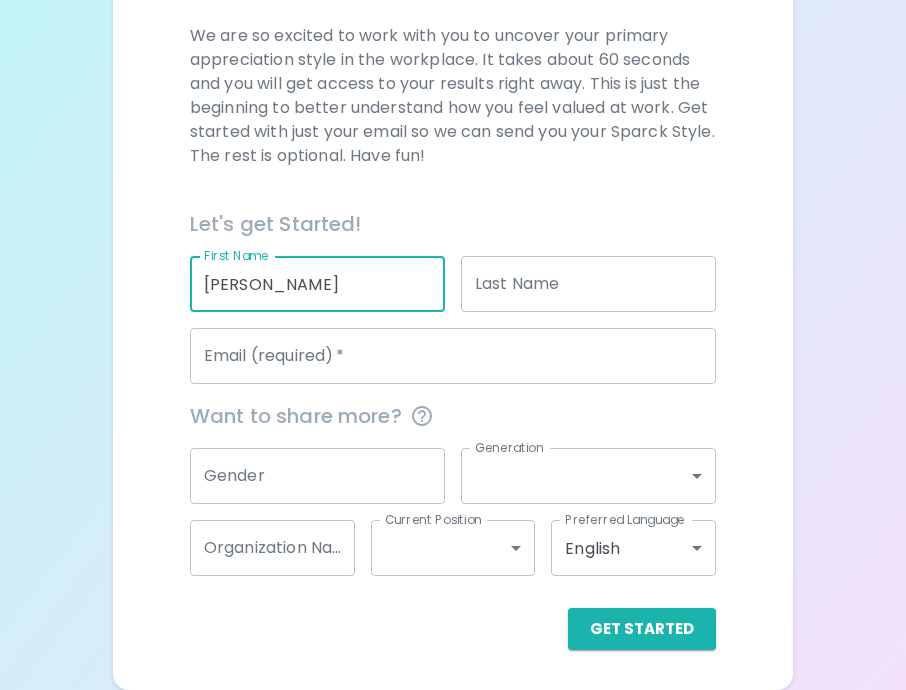 type on "[PERSON_NAME]" 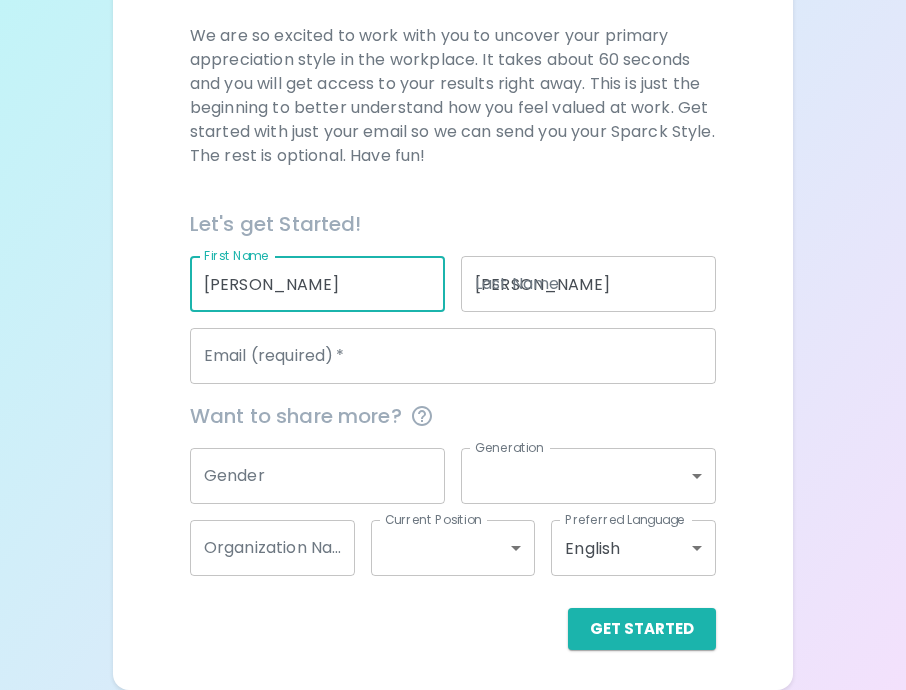 type on "[EMAIL_ADDRESS][DOMAIN_NAME]" 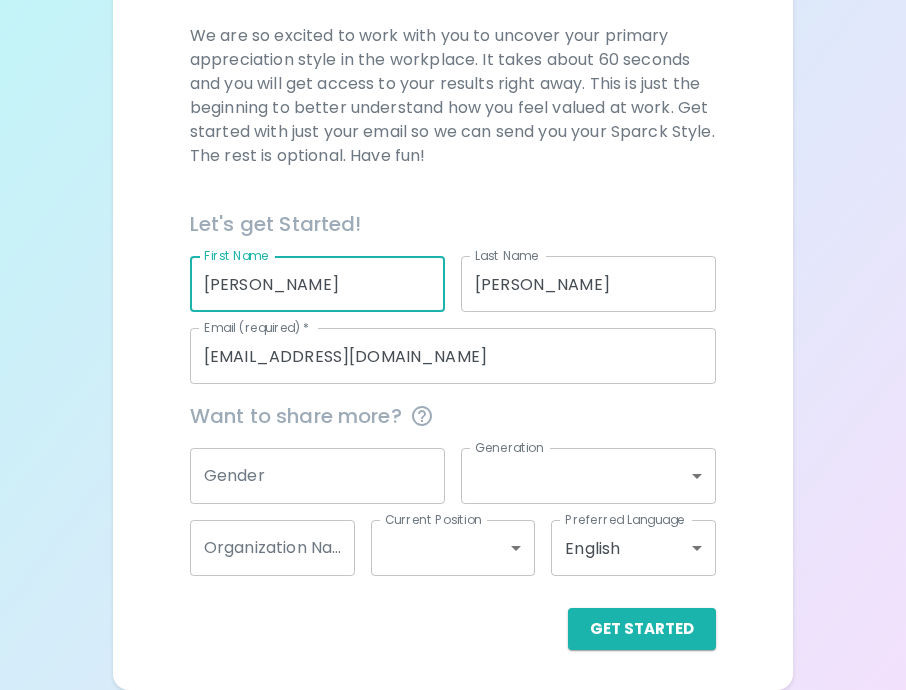 click on "Gender" at bounding box center [317, 476] 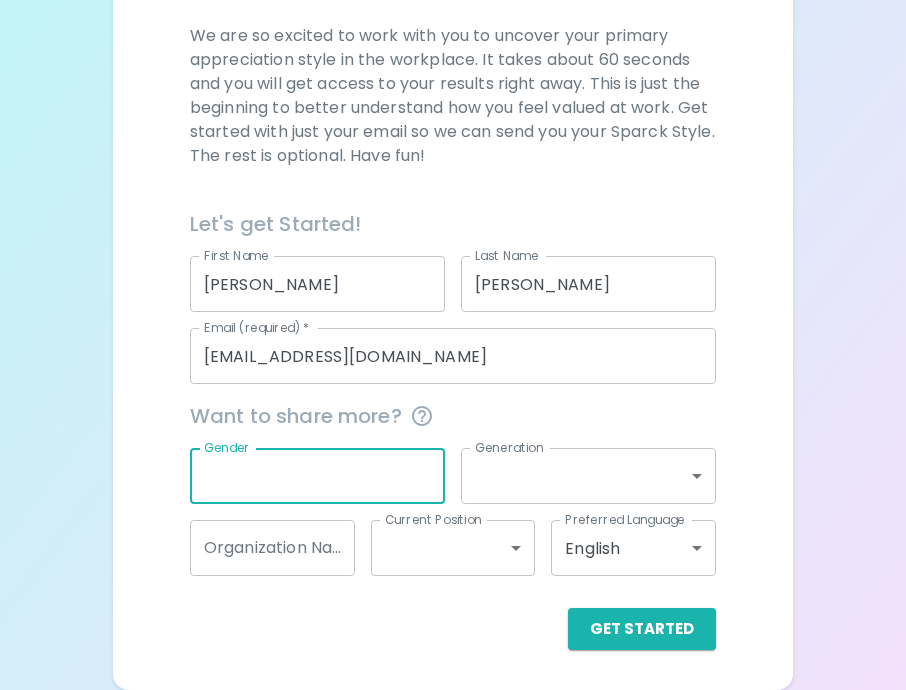 click on "Sparck Appreciation Style Quiz We are so excited to work with you to uncover your primary appreciation style in the workplace. It takes about 60 seconds and you will get access to your results right away. This is just the beginning to better understand how you feel valued at work. Get started with just your email so we can send you your Sparck Style. The rest is optional. Have fun! Let's get Started! First Name [PERSON_NAME] First Name Last Name [PERSON_NAME] Last Name Email (required)   * [EMAIL_ADDRESS][DOMAIN_NAME] Email (required)   * Want to share more? Gender Gender Generation ​ Generation Organization Name Organization Name Current Position ​ Current Position Preferred Language English en Preferred Language Get Started" at bounding box center [453, 201] 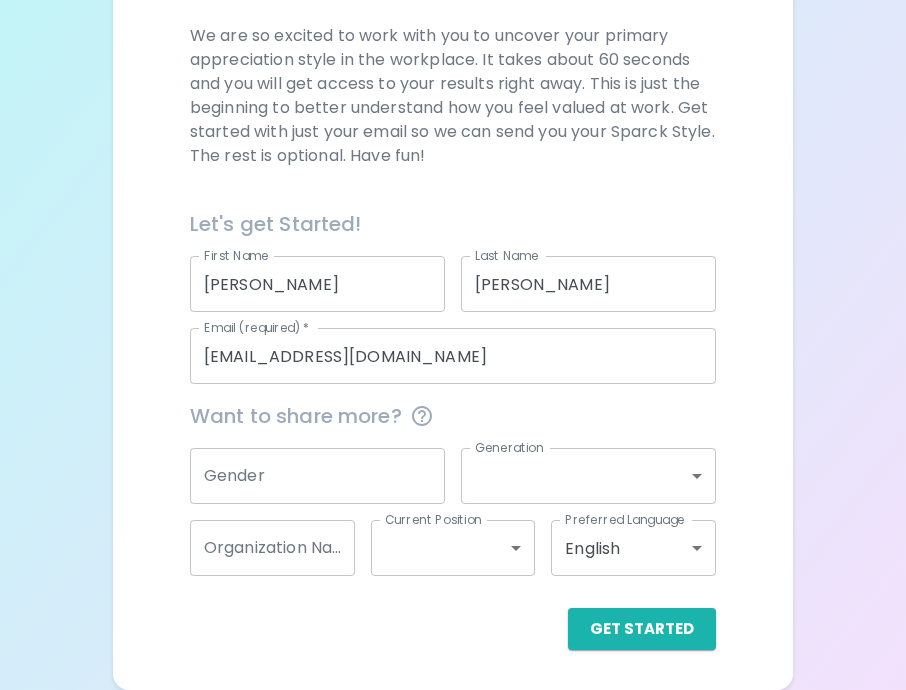 click on "Gender" at bounding box center (317, 476) 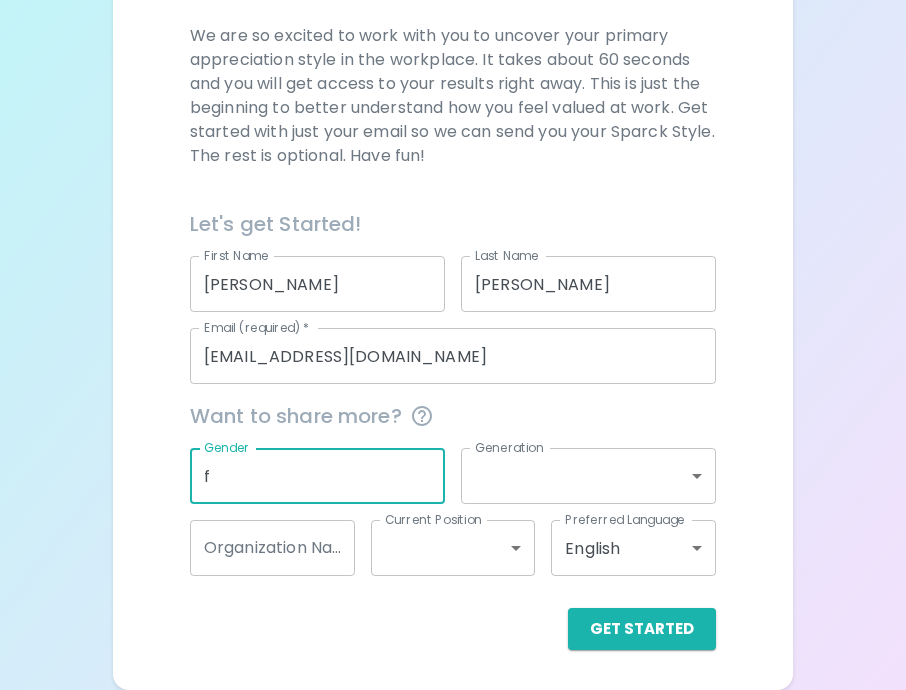 type on "f" 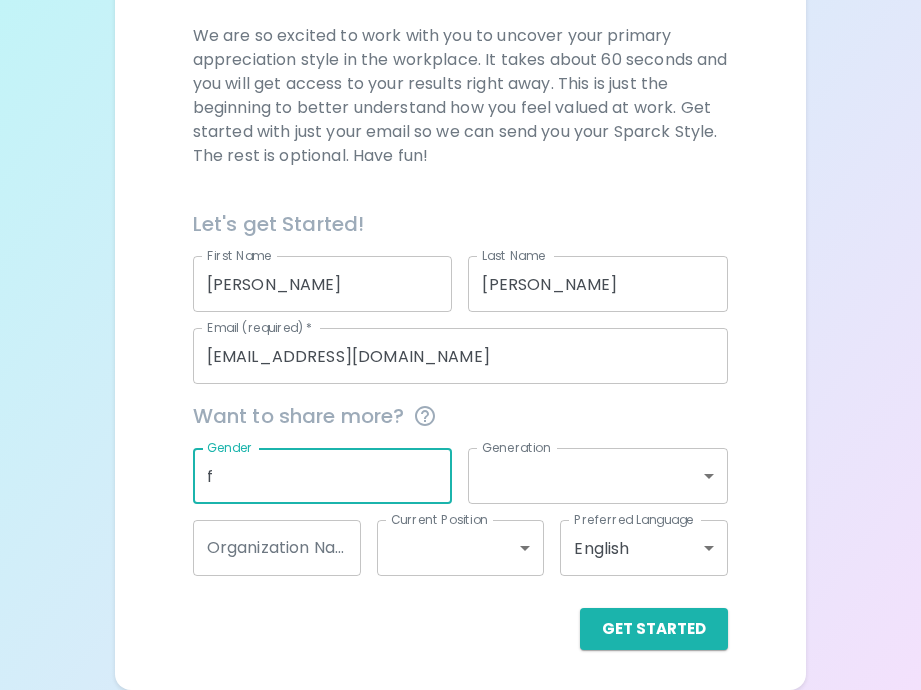 click on "Sparck Appreciation Style Quiz We are so excited to work with you to uncover your primary appreciation style in the workplace. It takes about 60 seconds and you will get access to your results right away. This is just the beginning to better understand how you feel valued at work. Get started with just your email so we can send you your Sparck Style. The rest is optional. Have fun! Let's get Started! First Name [PERSON_NAME] First Name Last Name [PERSON_NAME] Last Name Email (required)   * [EMAIL_ADDRESS][DOMAIN_NAME] Email (required)   * Want to share more? Gender [DEMOGRAPHIC_DATA] Gender Generation ​ Generation Organization Name Organization Name Current Position ​ Current Position Preferred Language English en Preferred Language Get Started   English Español" at bounding box center [460, 201] 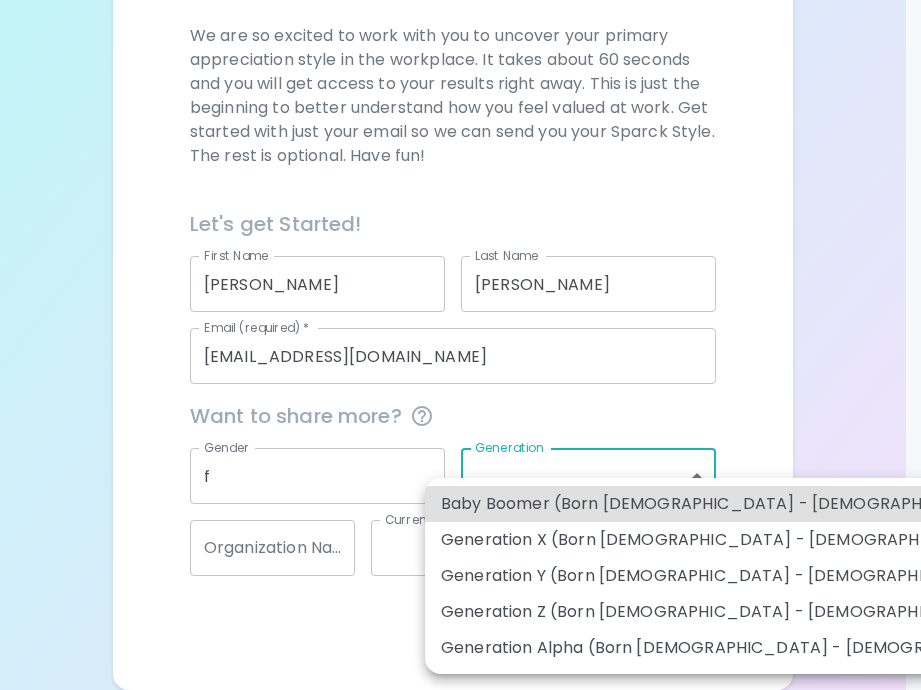click on "Generation Y (Born [DEMOGRAPHIC_DATA] - [DEMOGRAPHIC_DATA])" at bounding box center (743, 576) 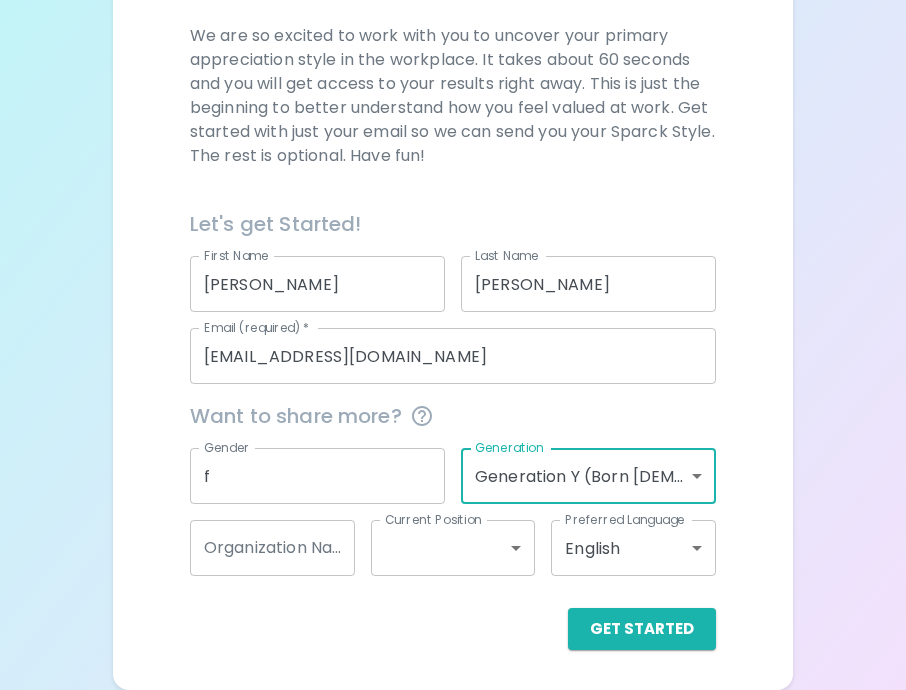 click on "f" at bounding box center (317, 476) 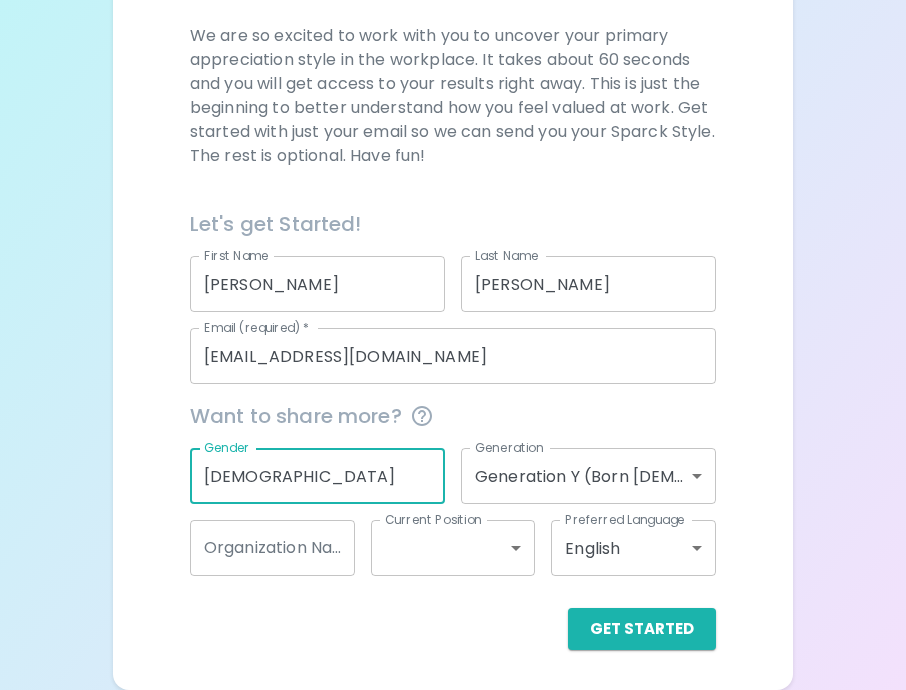 type on "[DEMOGRAPHIC_DATA]" 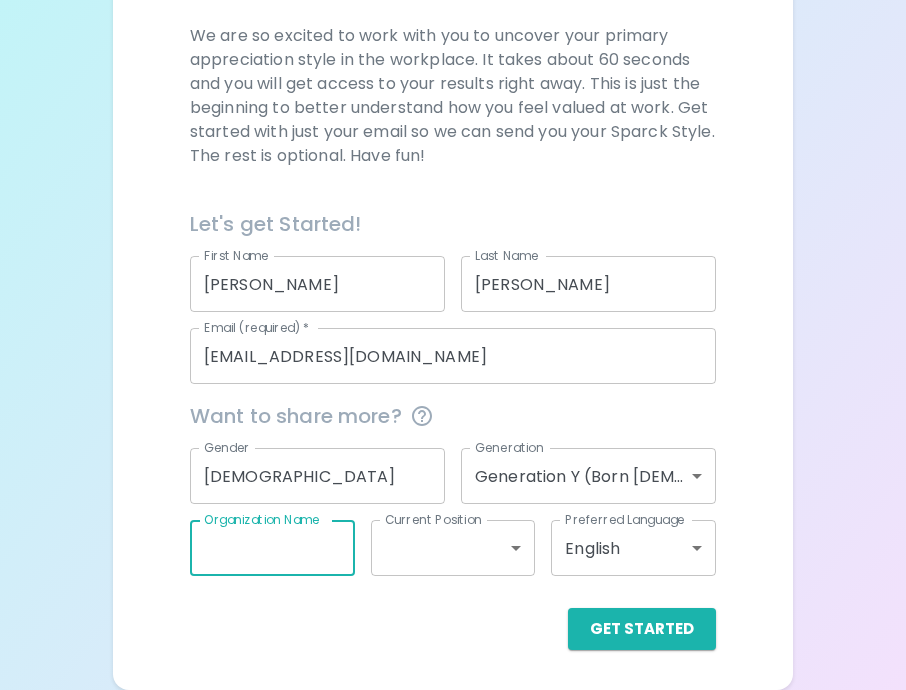 click on "Sparck Appreciation Style Quiz We are so excited to work with you to uncover your primary appreciation style in the workplace. It takes about 60 seconds and you will get access to your results right away. This is just the beginning to better understand how you feel valued at work. Get started with just your email so we can send you your Sparck Style. The rest is optional. Have fun! Let's get Started! First Name [PERSON_NAME] First Name Last Name [PERSON_NAME] Last Name Email (required)   * [EMAIL_ADDRESS][DOMAIN_NAME] Email (required)   * Want to share more? Gender [DEMOGRAPHIC_DATA] Gender Generation Generation Y (Born [DEMOGRAPHIC_DATA] - [DEMOGRAPHIC_DATA]) generation_y Generation Organization Name Organization Name Current Position ​ Current Position Preferred Language English en Preferred Language Get Started   English Español" at bounding box center (453, 201) 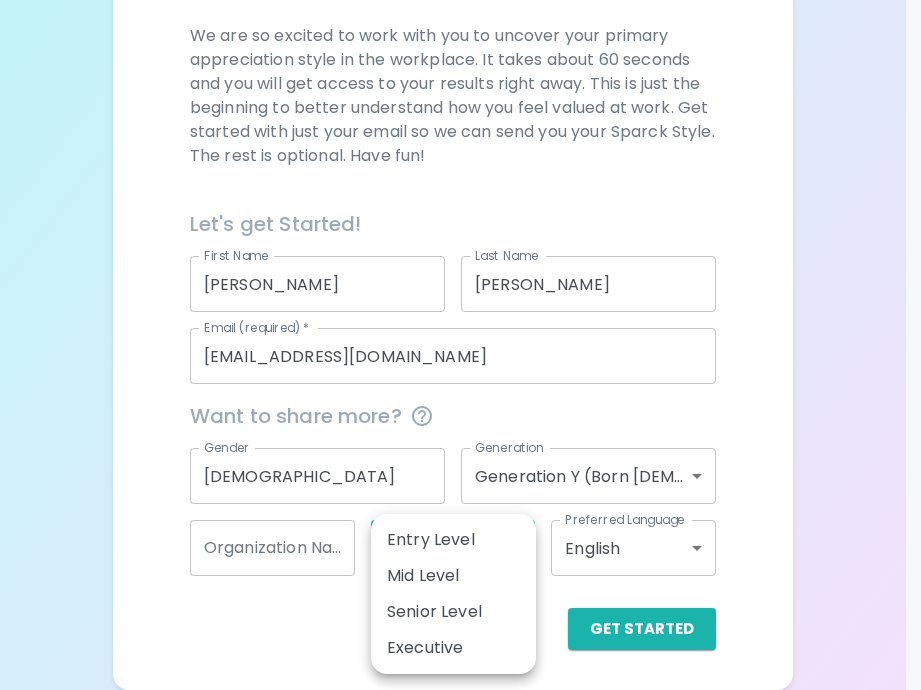 click on "Senior Level" at bounding box center [453, 612] 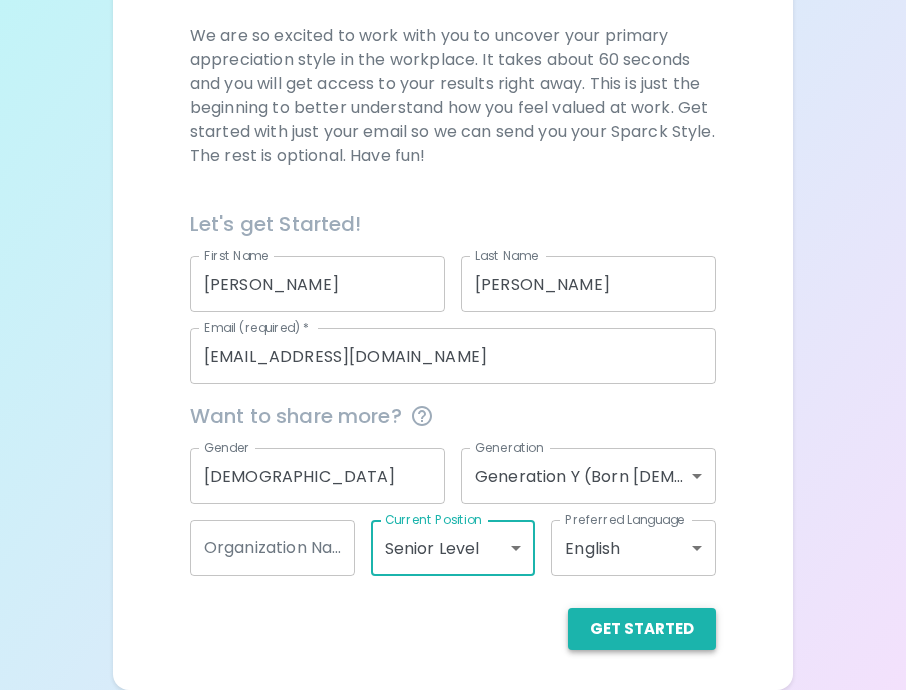 click on "Get Started" at bounding box center (642, 629) 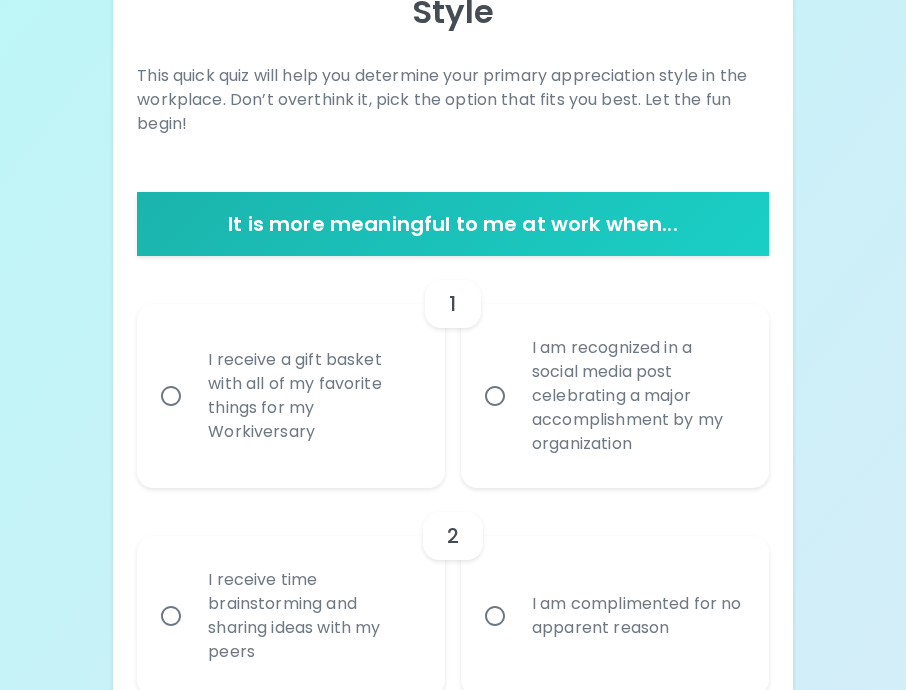 click on "I am recognized in a social media post celebrating a major accomplishment by my organization" at bounding box center [495, 396] 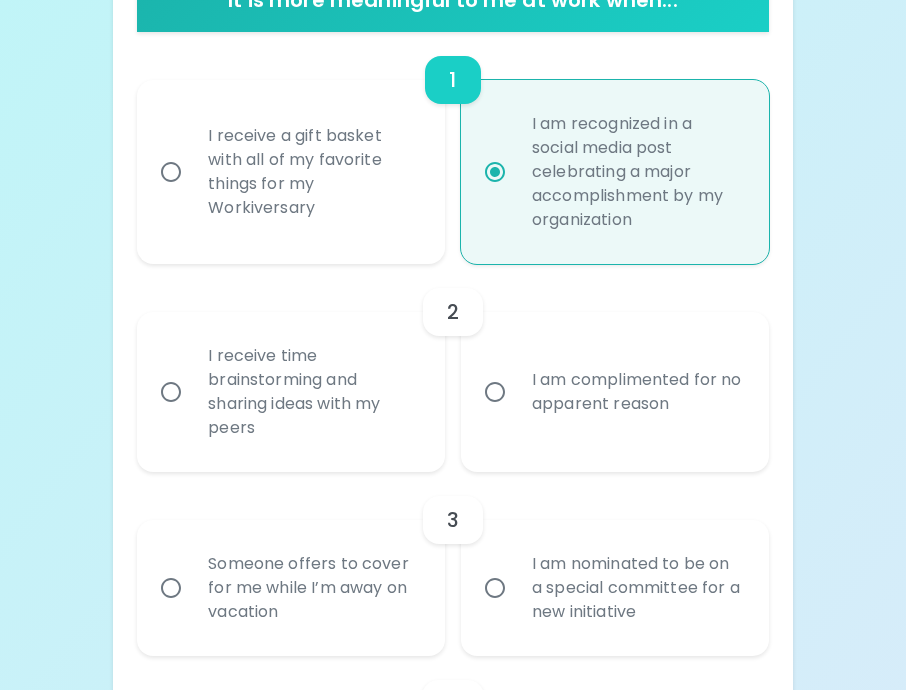 scroll, scrollTop: 547, scrollLeft: 0, axis: vertical 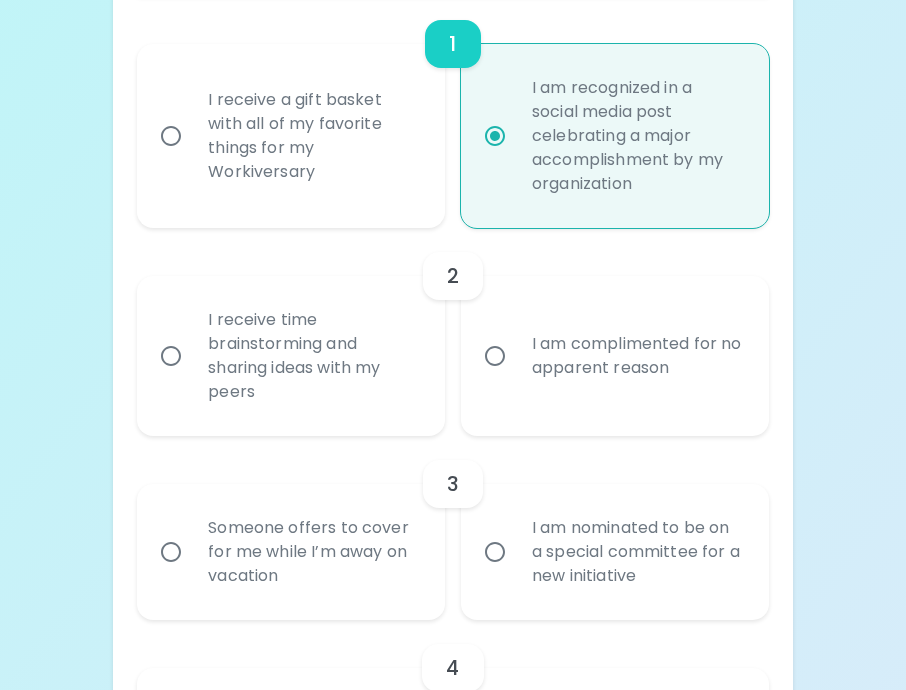 click on "I receive a gift basket with all of my favorite things for my Workiversary" at bounding box center (313, 136) 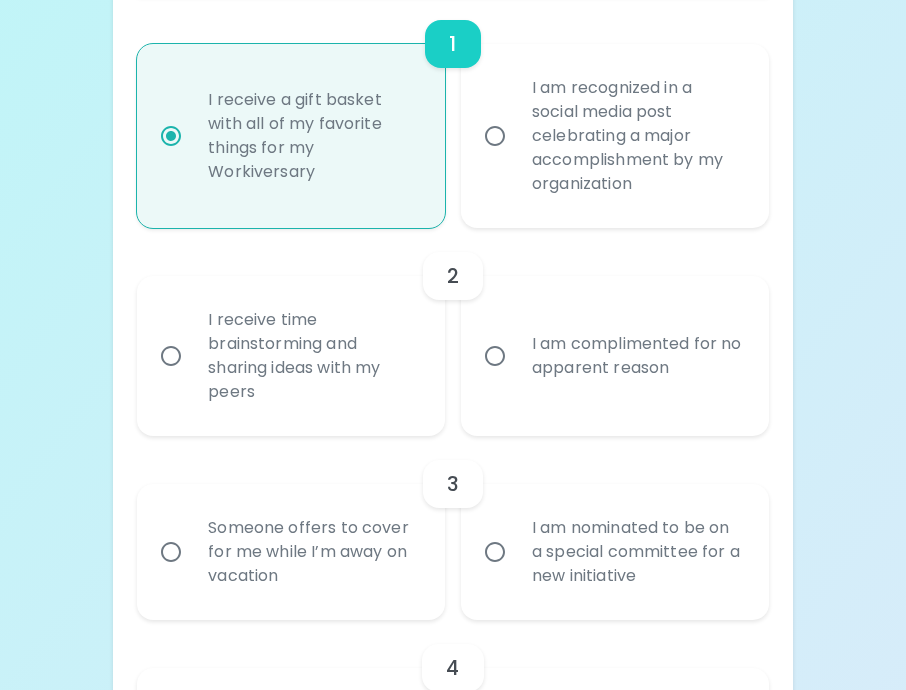 click on "I am complimented for no apparent reason" at bounding box center [637, 356] 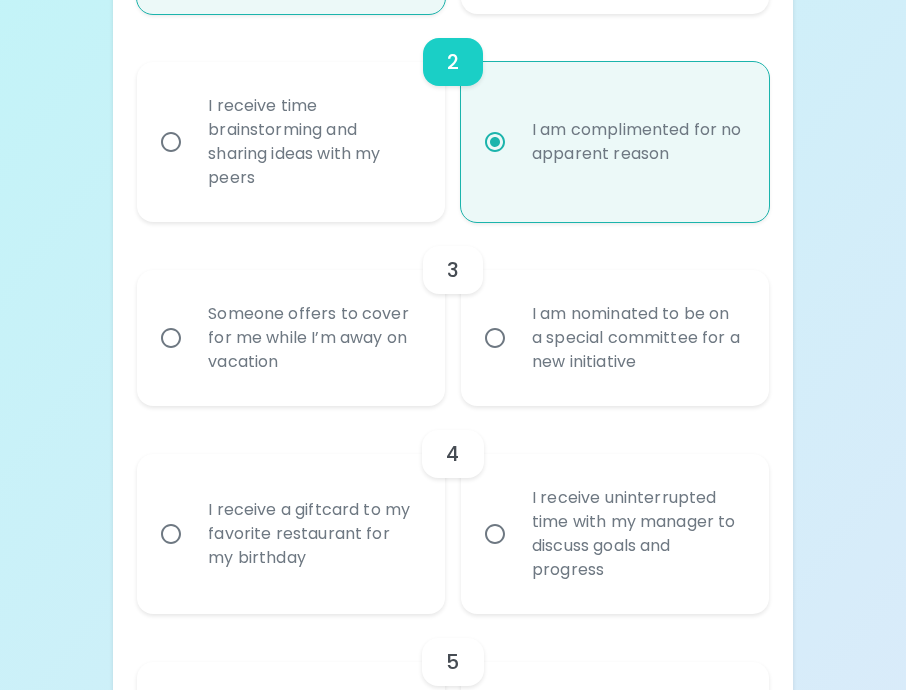 scroll, scrollTop: 807, scrollLeft: 0, axis: vertical 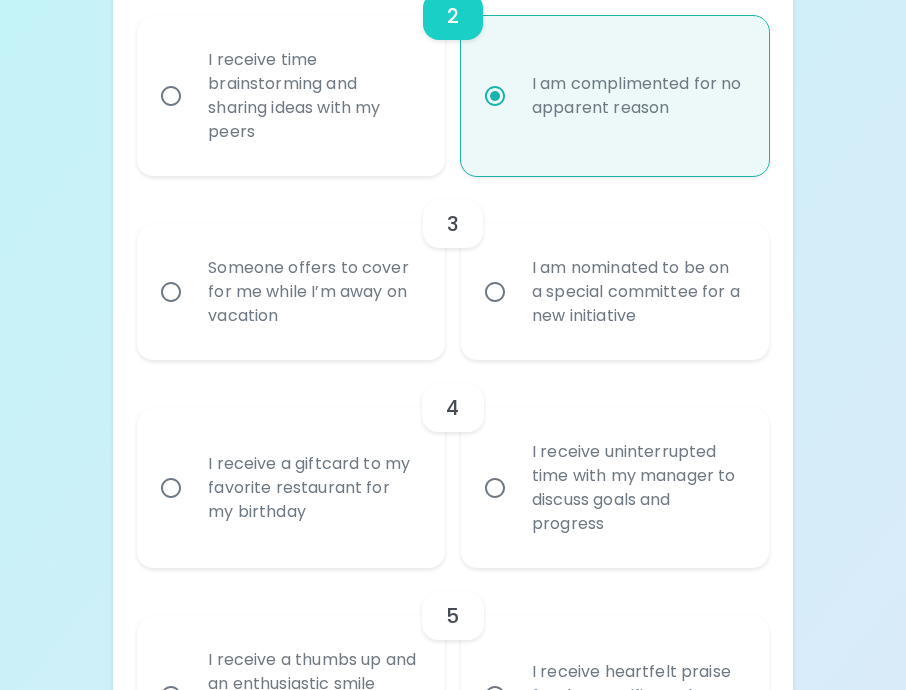 radio on "true" 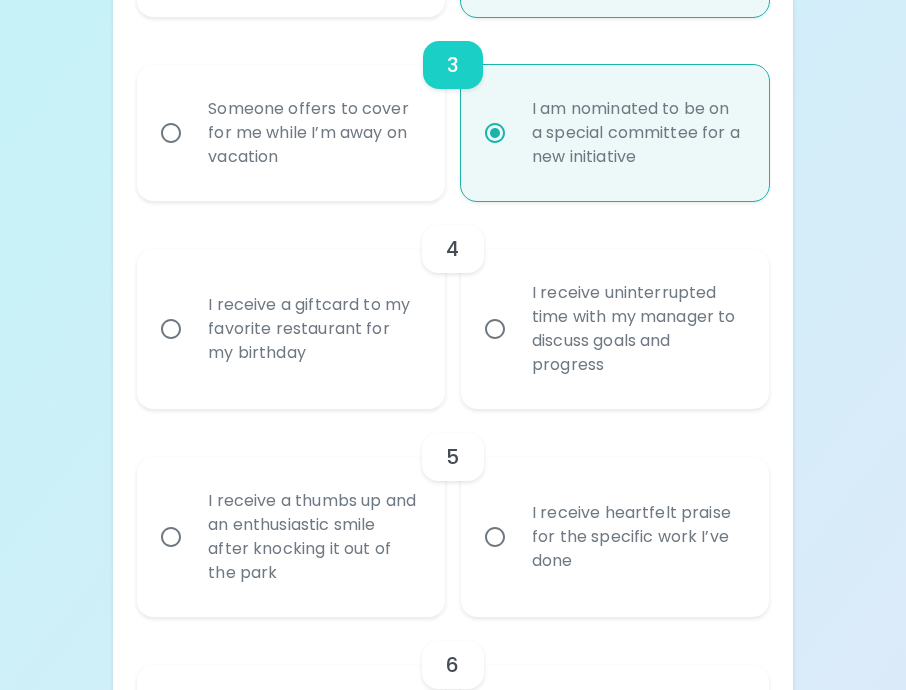 scroll, scrollTop: 967, scrollLeft: 0, axis: vertical 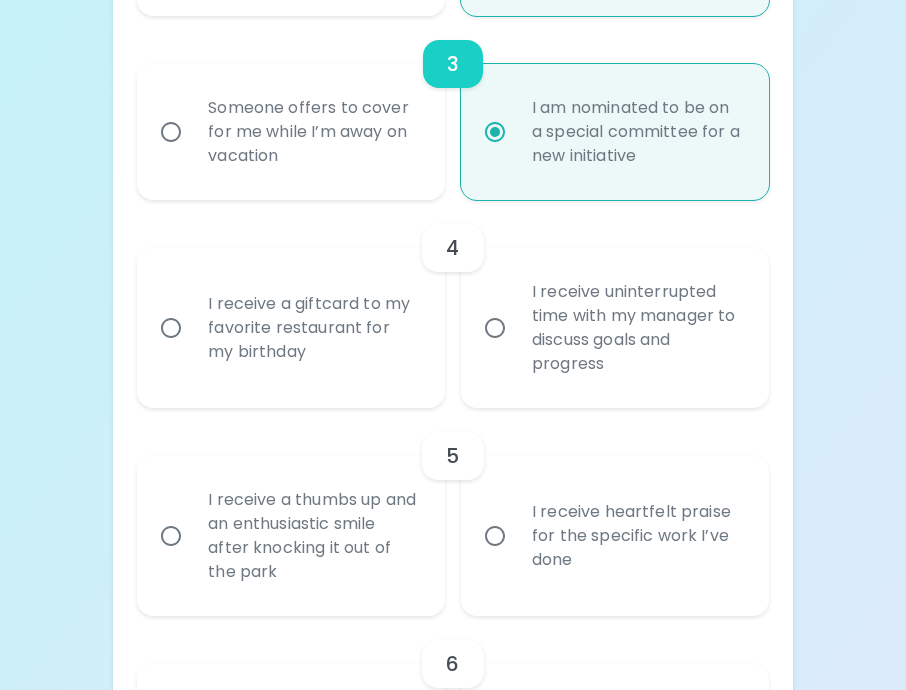 radio on "true" 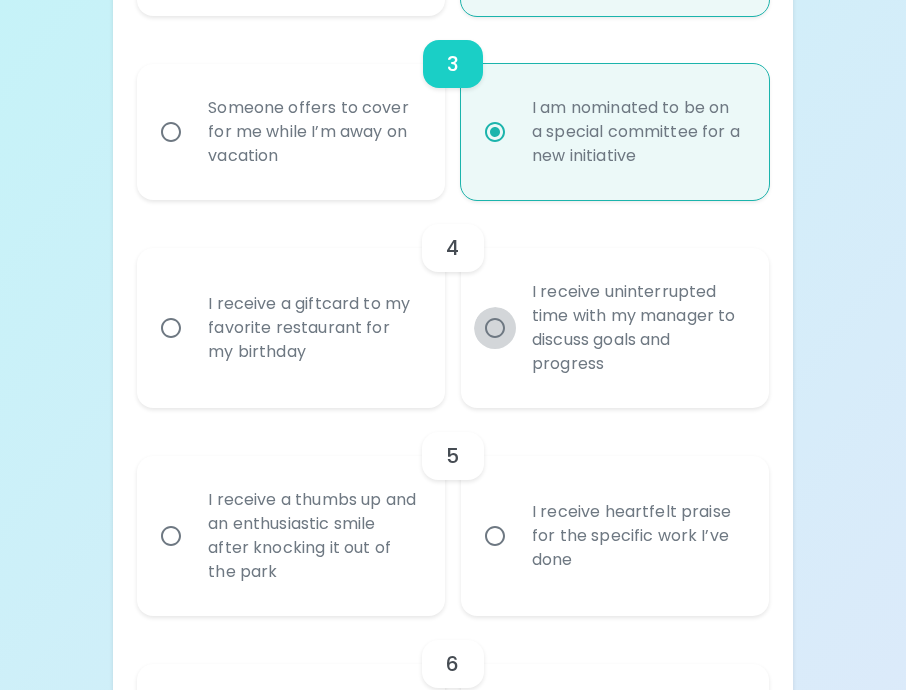 click on "I receive uninterrupted time with my manager to discuss goals and progress" at bounding box center (495, 328) 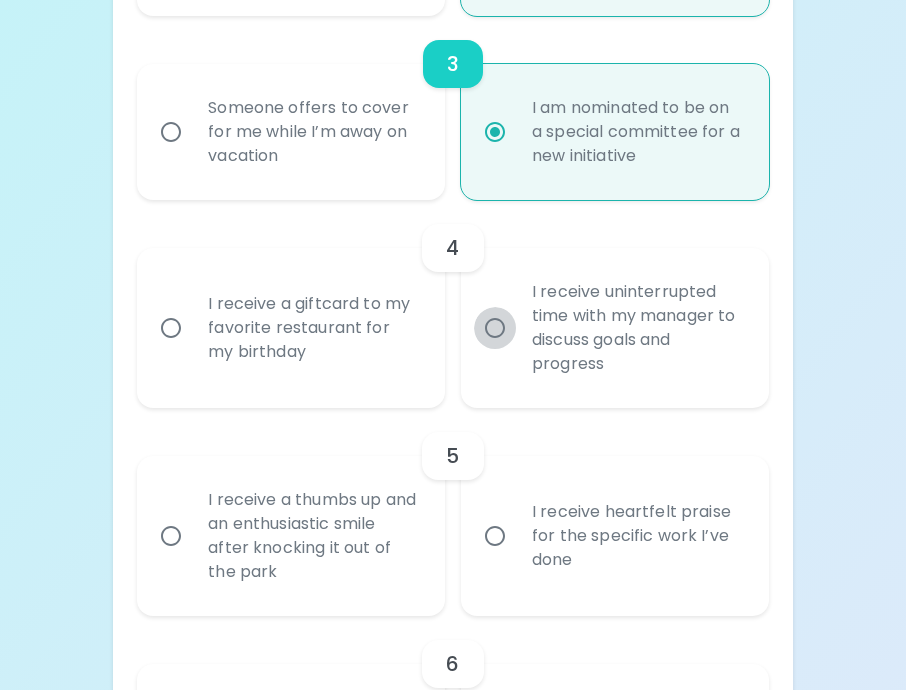 radio on "false" 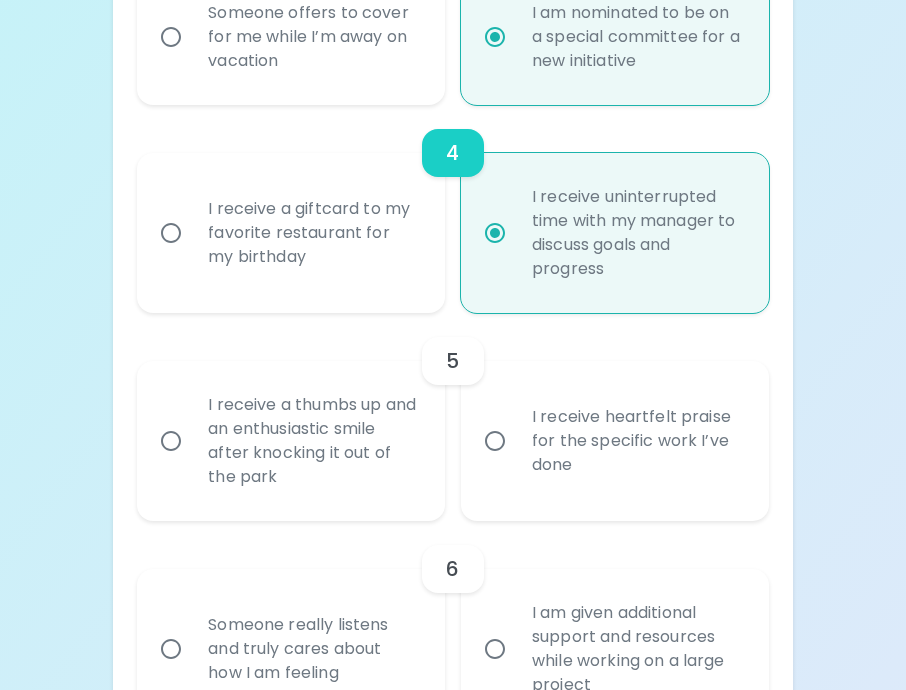 scroll, scrollTop: 1127, scrollLeft: 0, axis: vertical 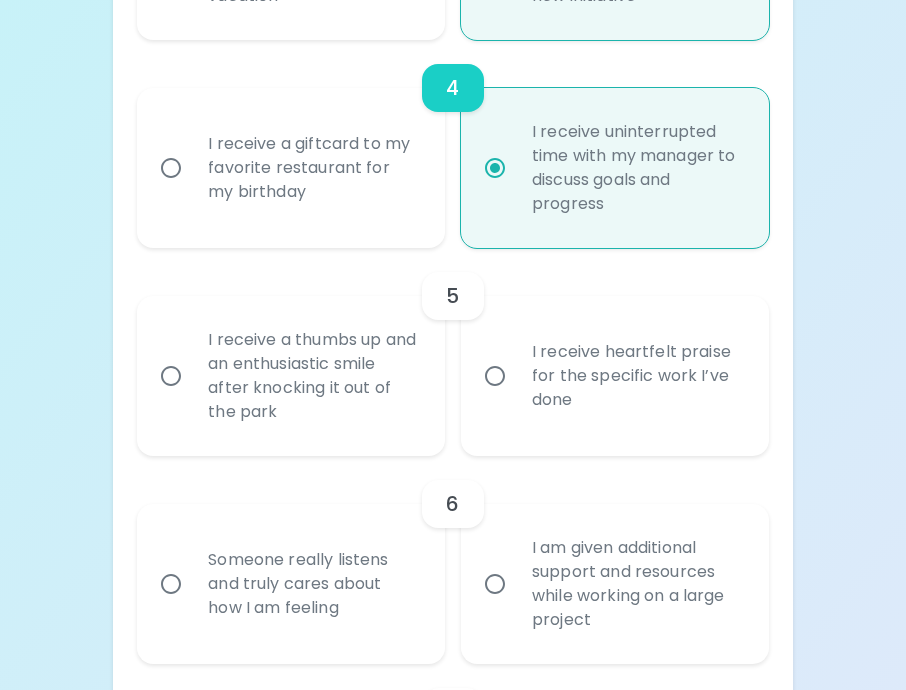 radio on "true" 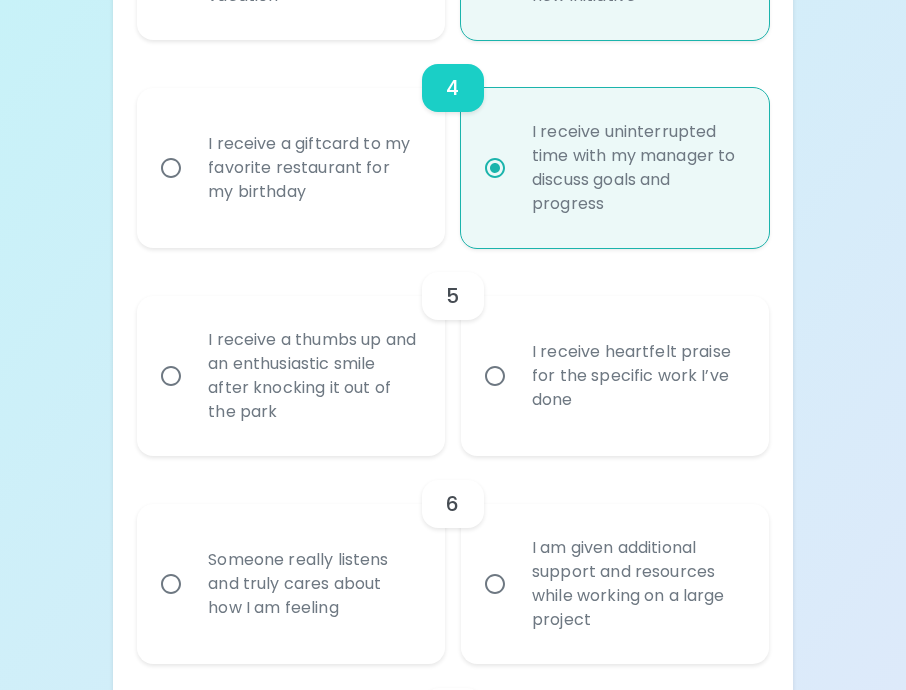 radio on "false" 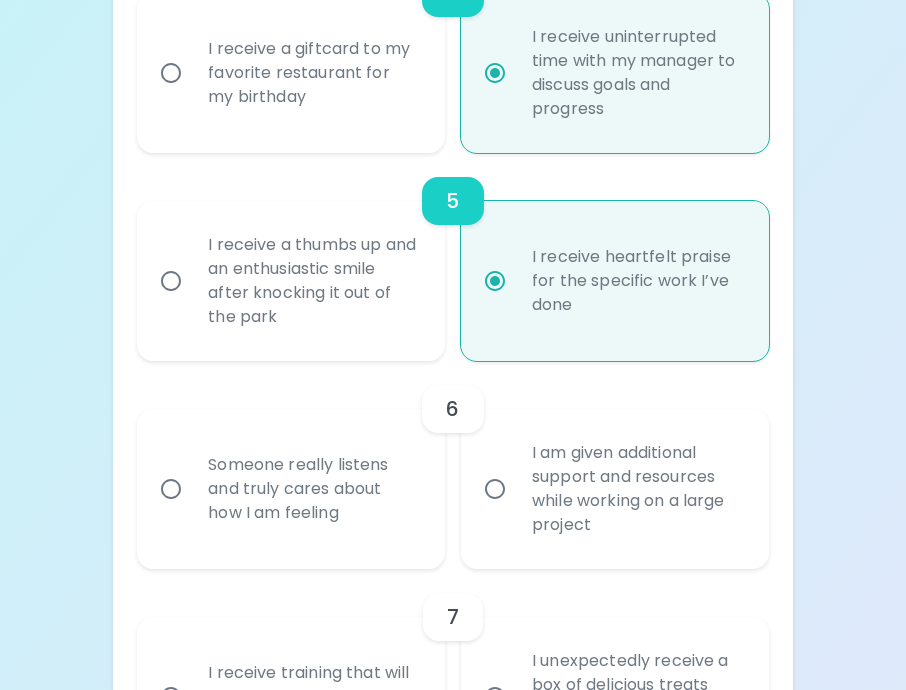 scroll, scrollTop: 1287, scrollLeft: 0, axis: vertical 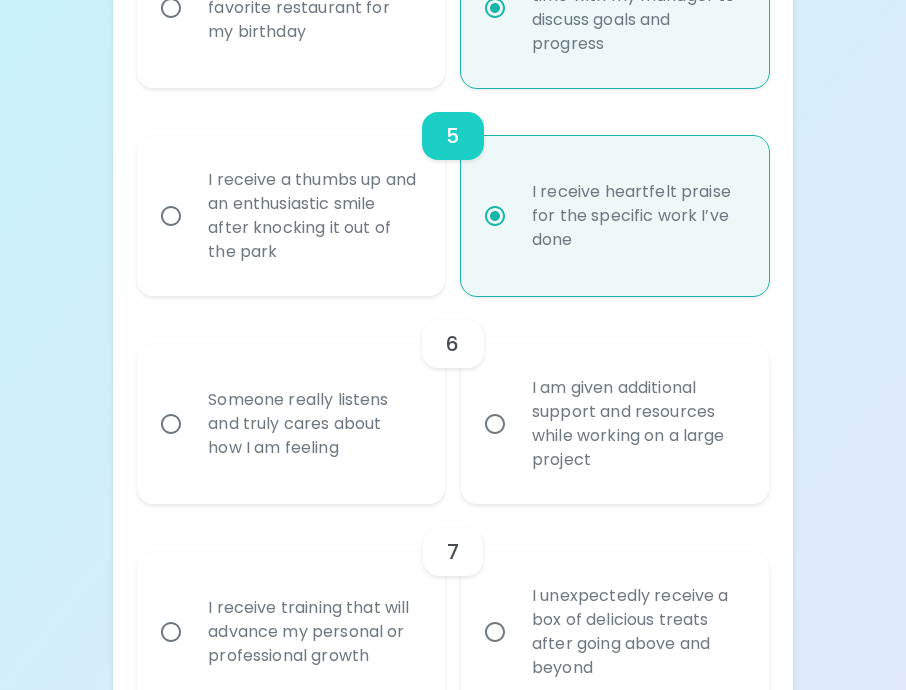 radio on "true" 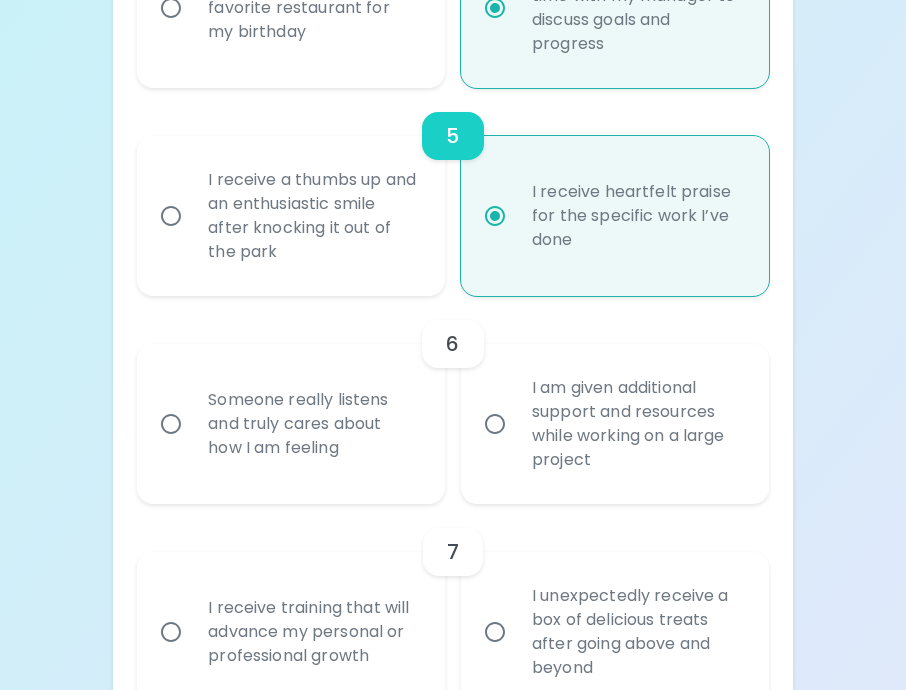 radio on "false" 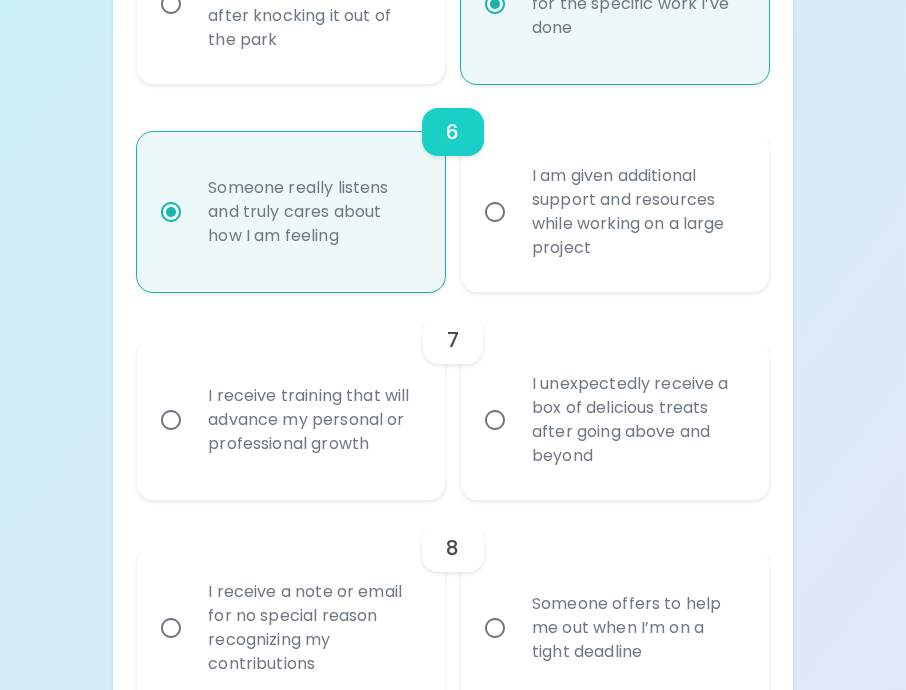 scroll, scrollTop: 1547, scrollLeft: 0, axis: vertical 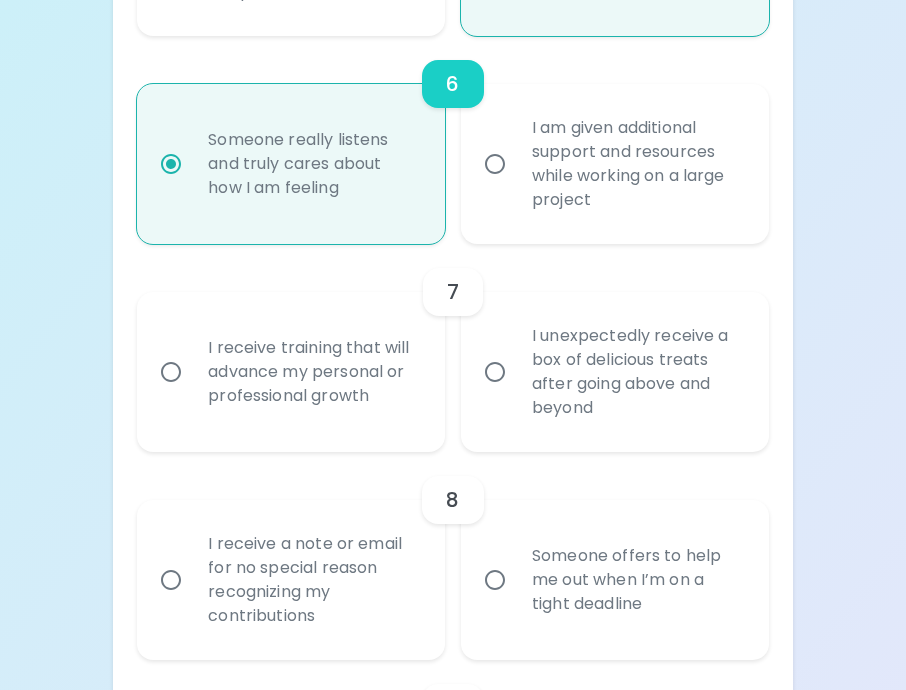 radio on "true" 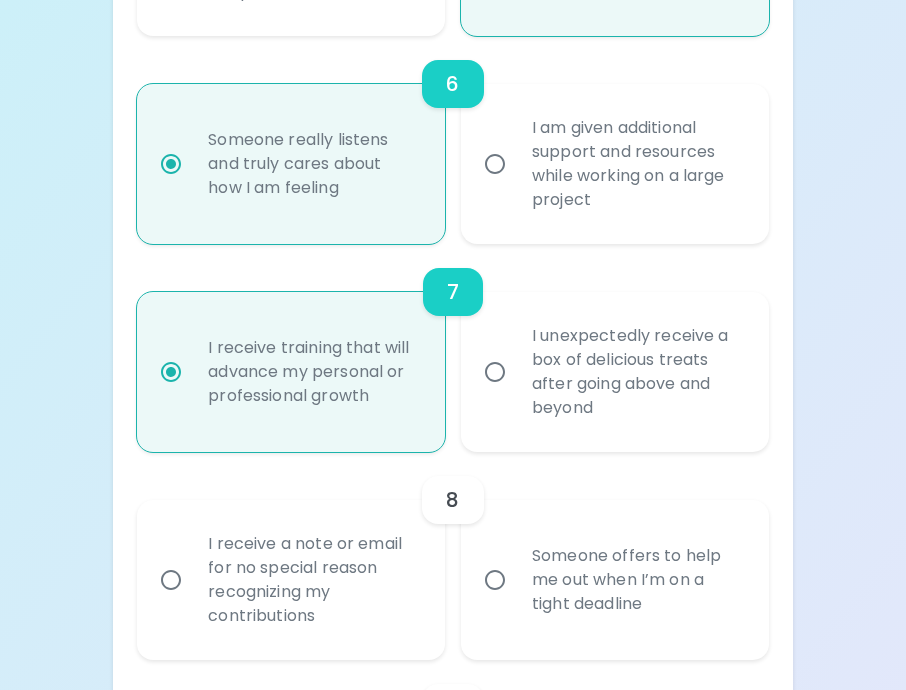 scroll, scrollTop: 1707, scrollLeft: 0, axis: vertical 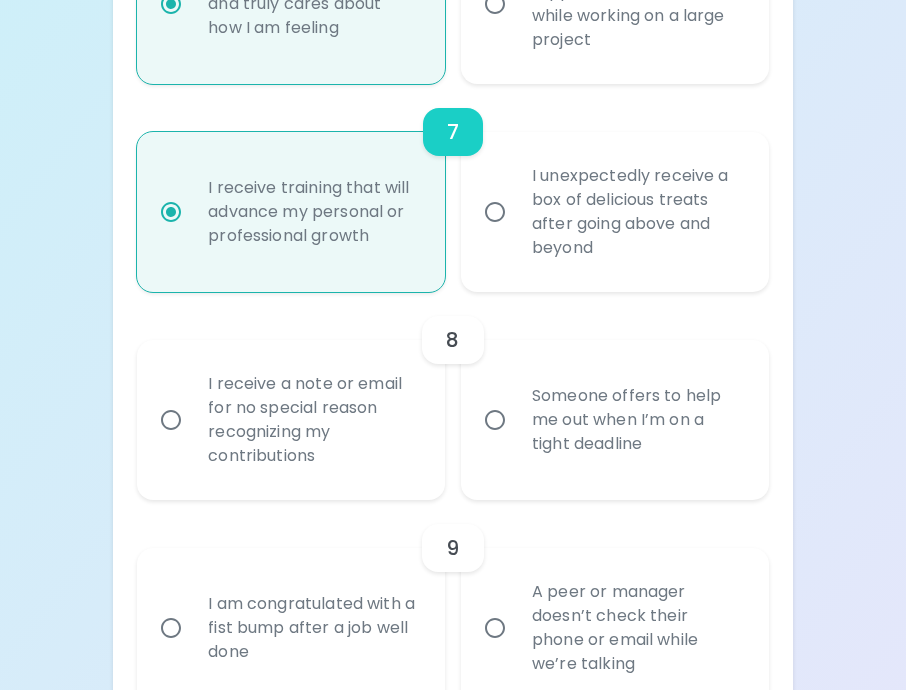 radio on "true" 